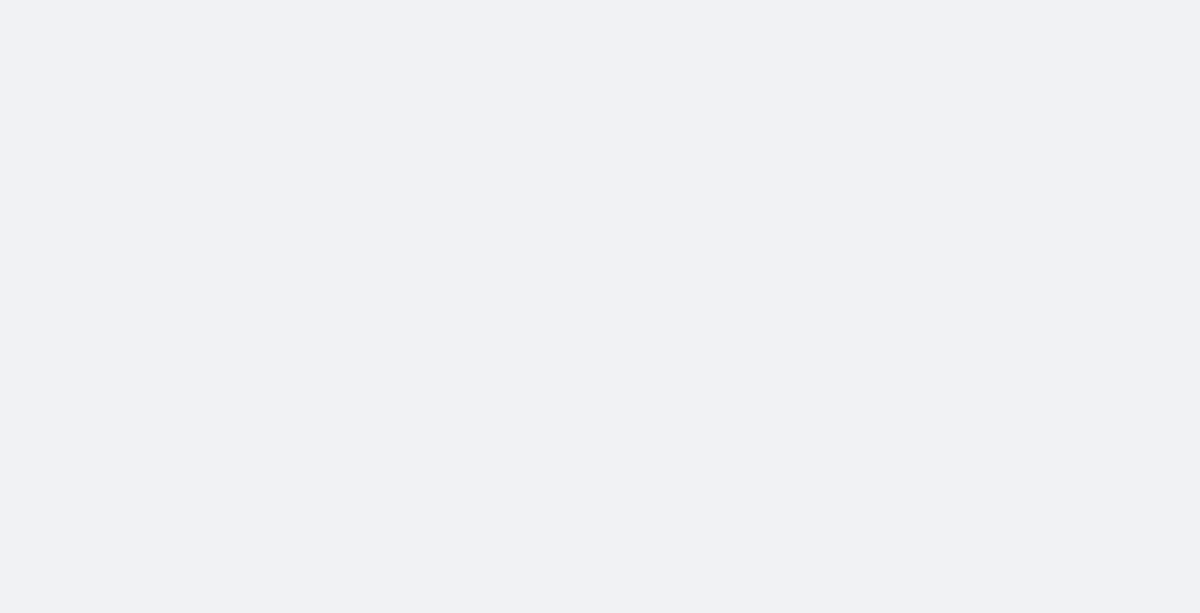 scroll, scrollTop: 0, scrollLeft: 0, axis: both 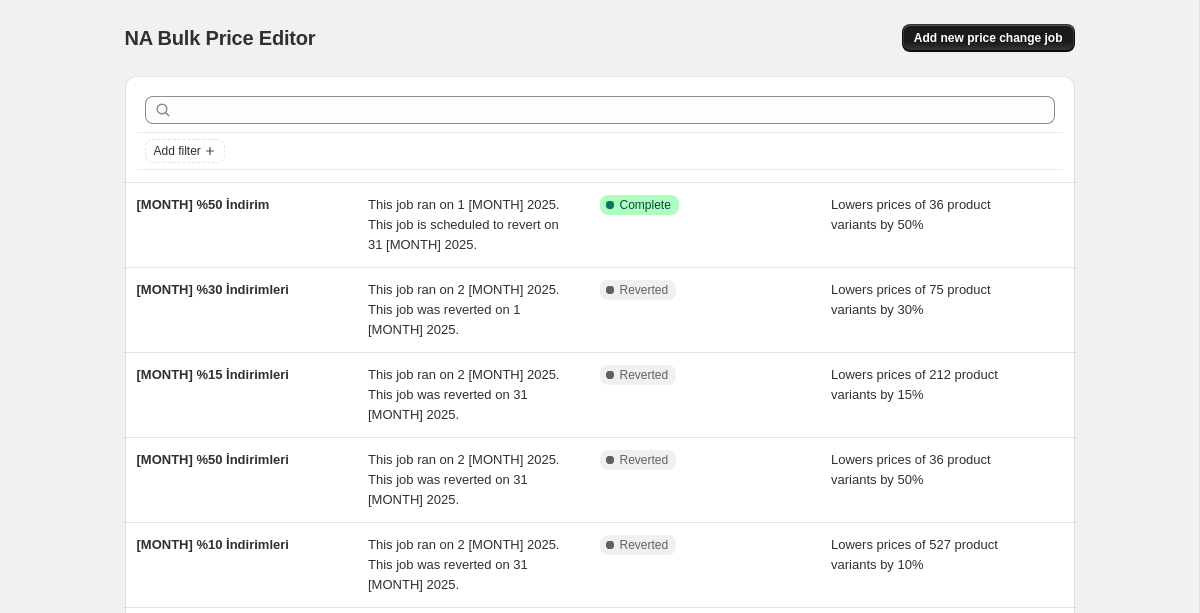 click on "Add new price change job" at bounding box center [988, 38] 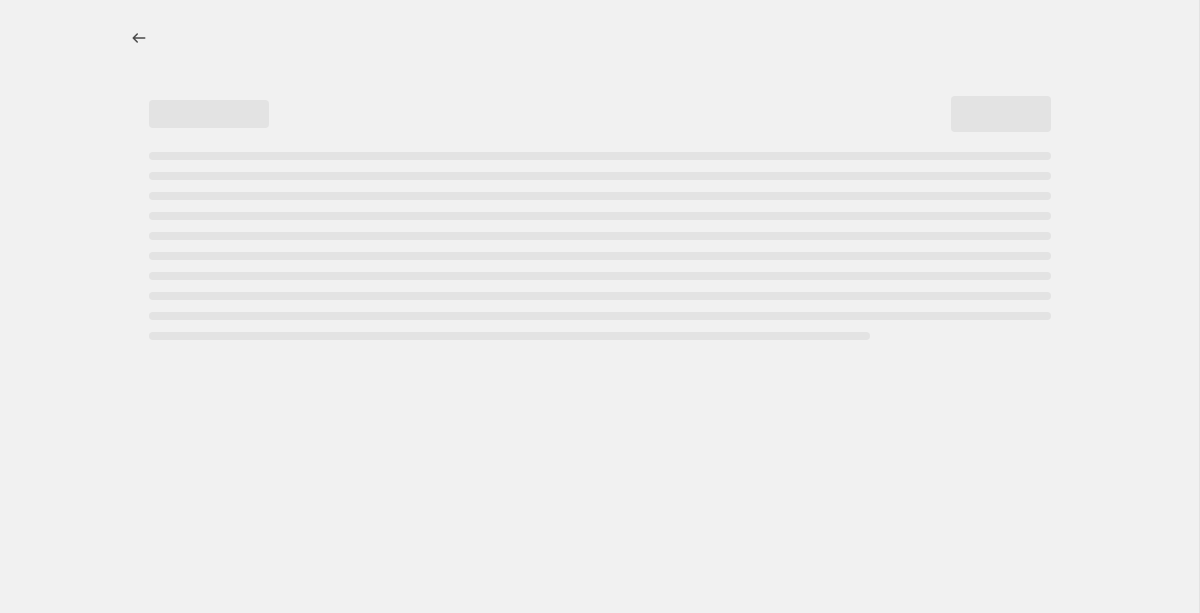 select on "percentage" 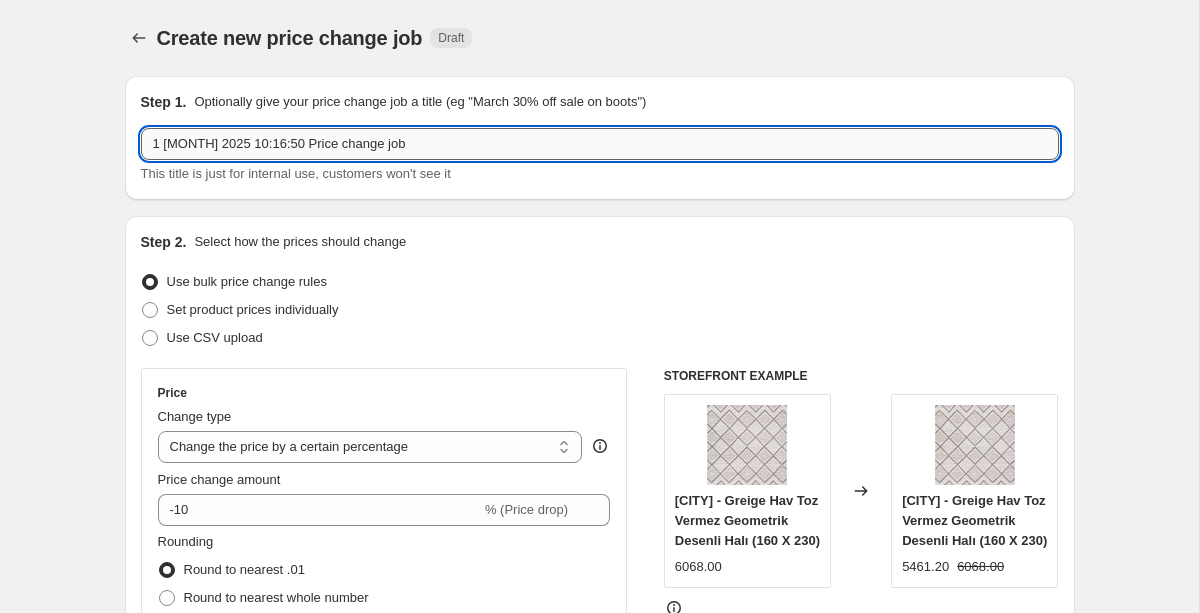 click on "1 [MONTH] 2025 10:16:50 Price change job" at bounding box center (600, 144) 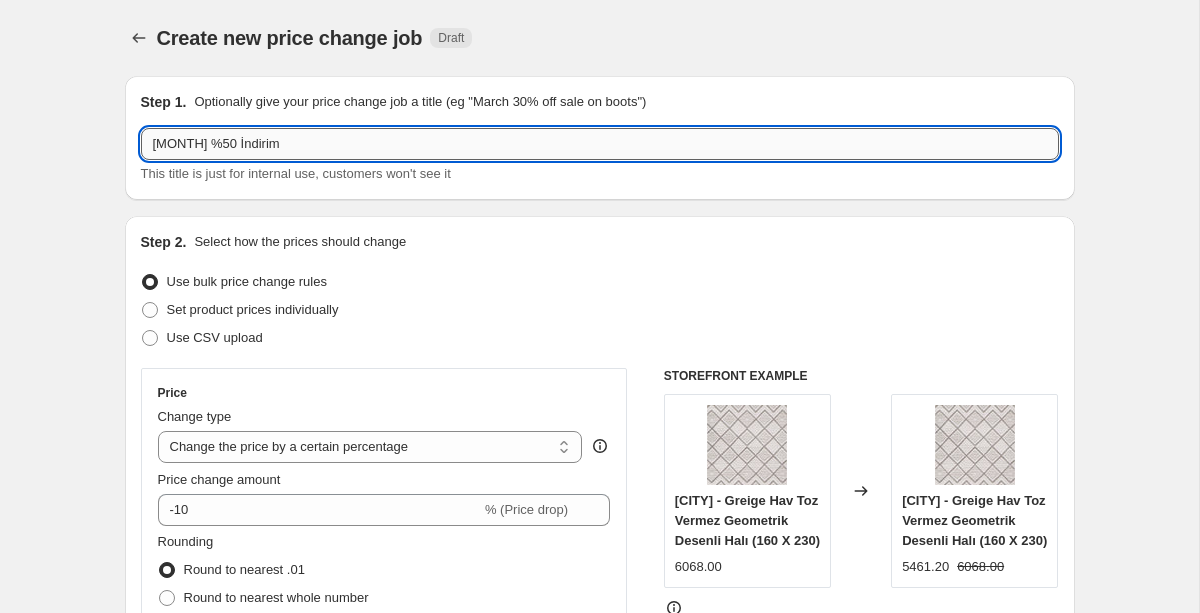 click on "[MONTH] %50 İndirim" at bounding box center [600, 144] 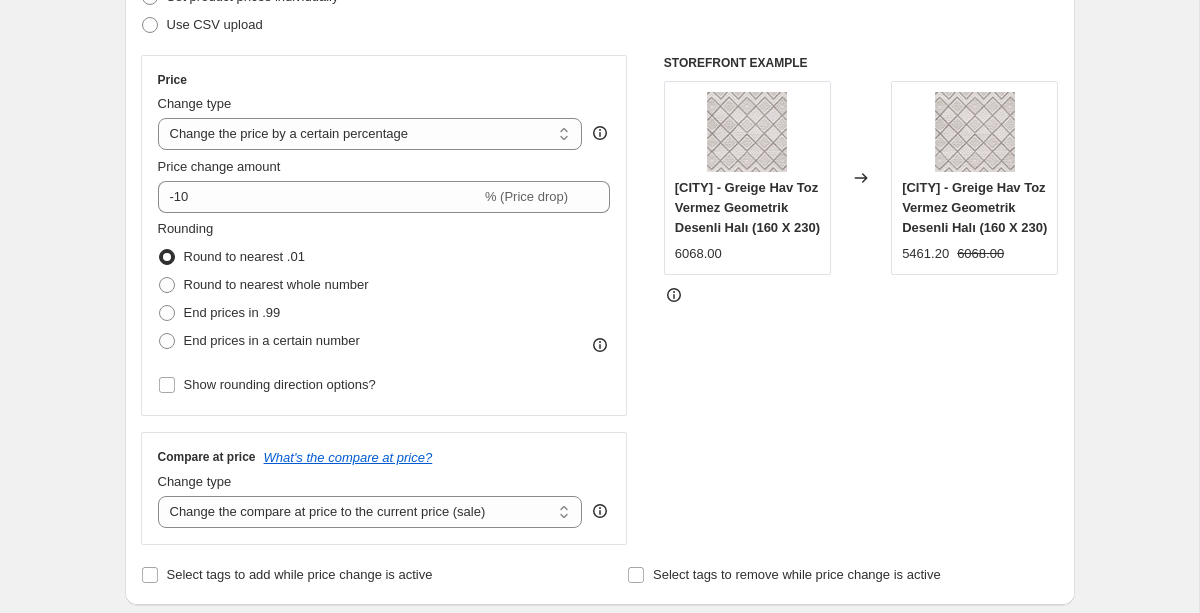 scroll, scrollTop: 335, scrollLeft: 0, axis: vertical 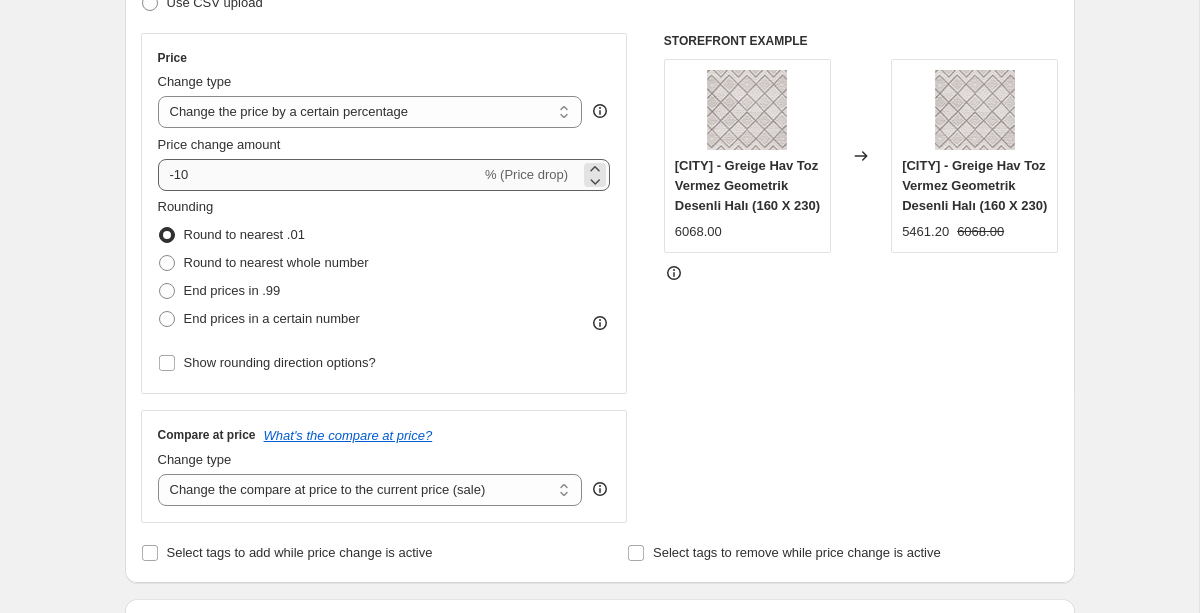type on "[MONTH] %30 İndirim" 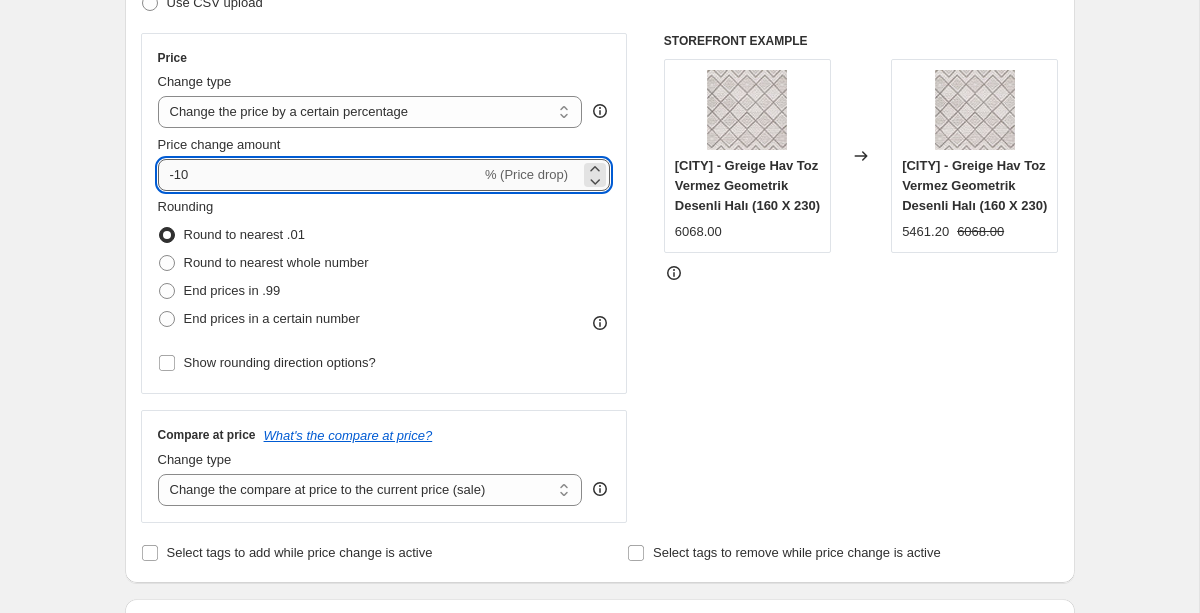 click on "-10" at bounding box center [319, 175] 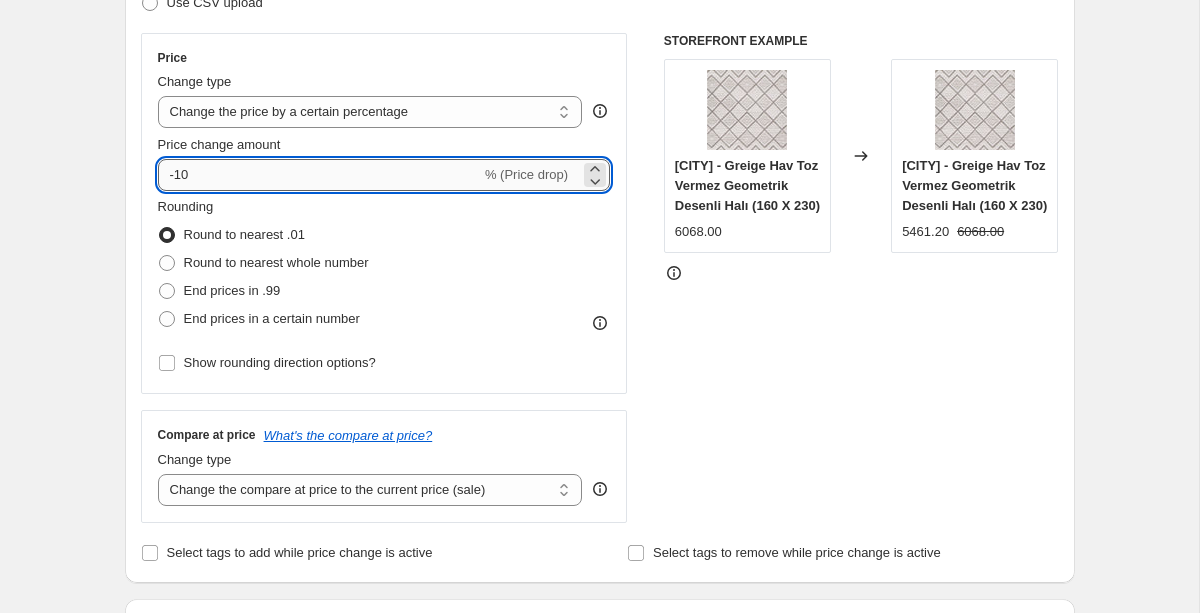 click on "-10" at bounding box center (319, 175) 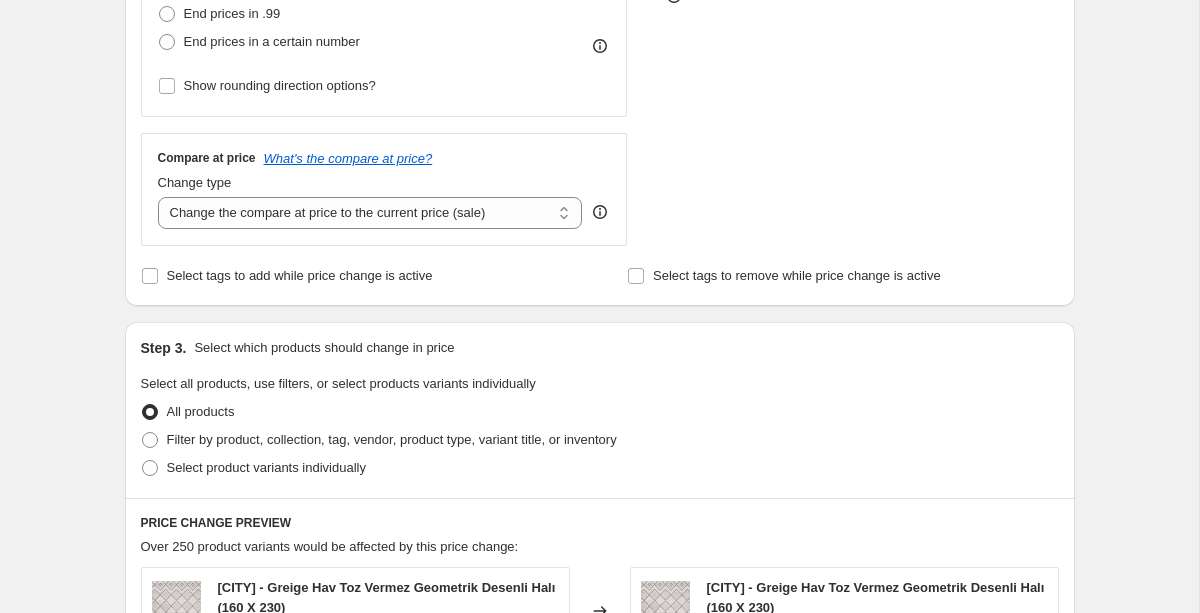 scroll, scrollTop: 742, scrollLeft: 0, axis: vertical 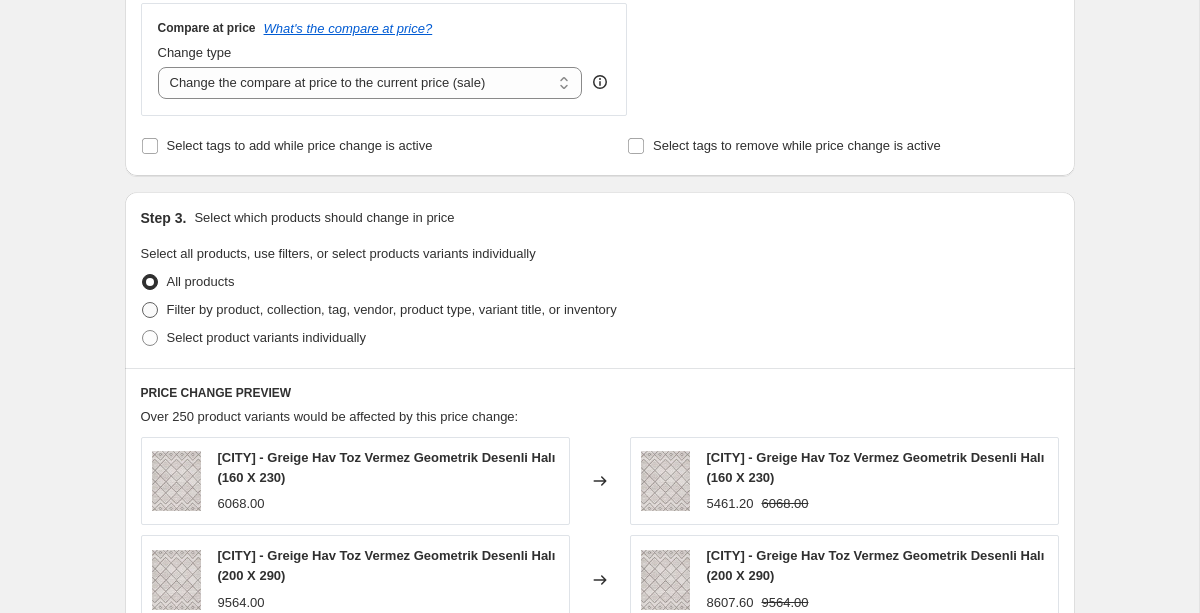 type on "-30" 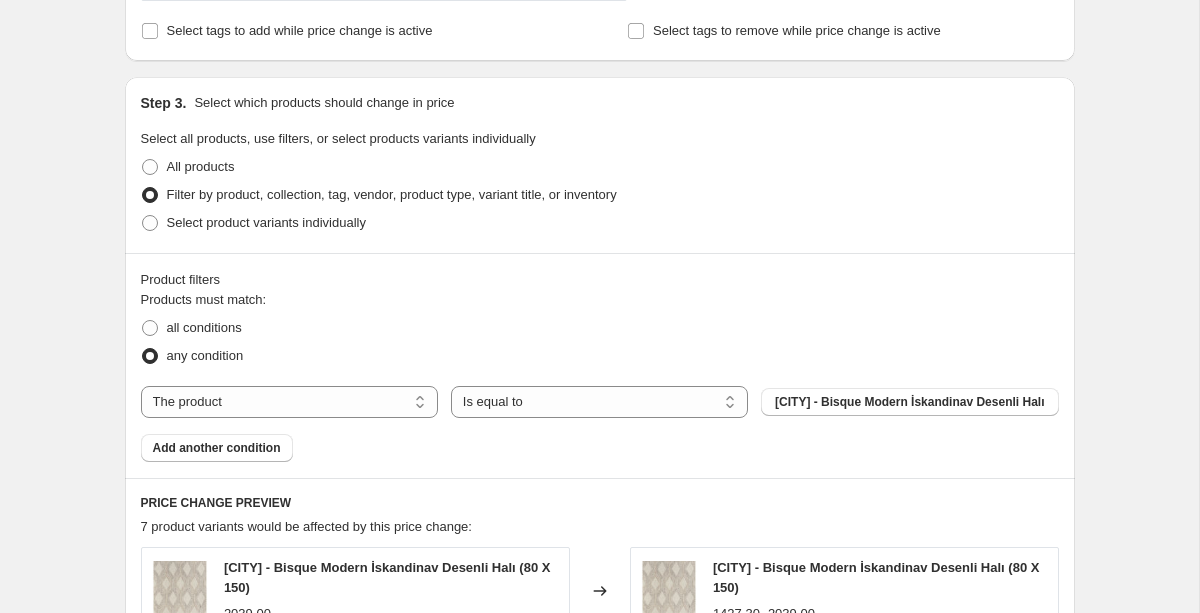 scroll, scrollTop: 882, scrollLeft: 0, axis: vertical 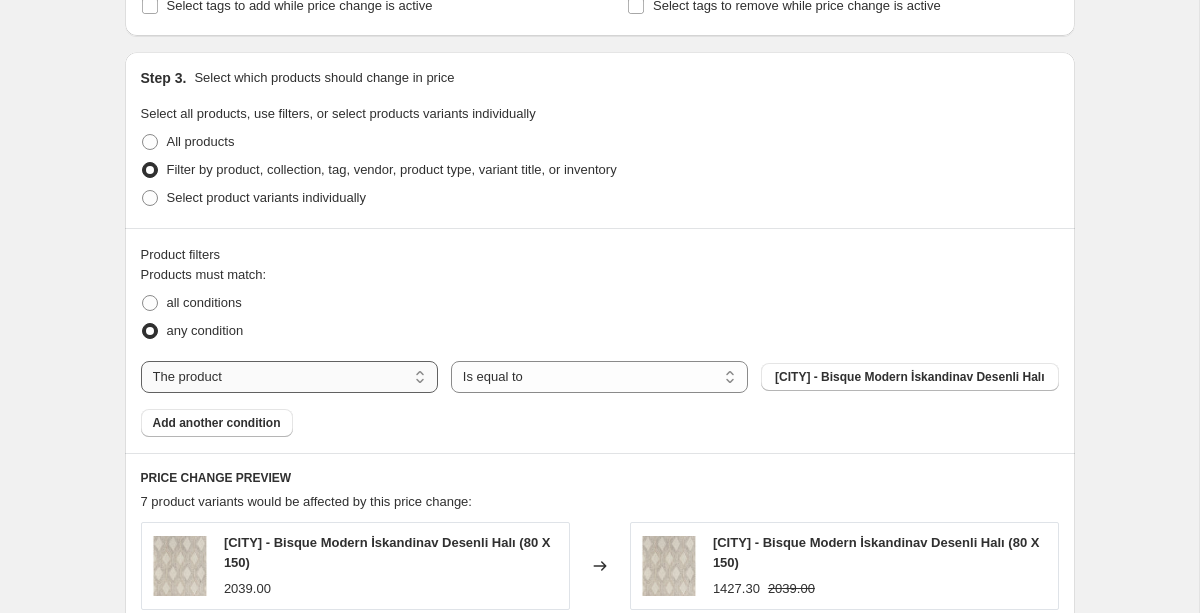 click on "The product The product's collection The product's tag The product's vendor The product's status The variant's title Inventory quantity" at bounding box center [289, 377] 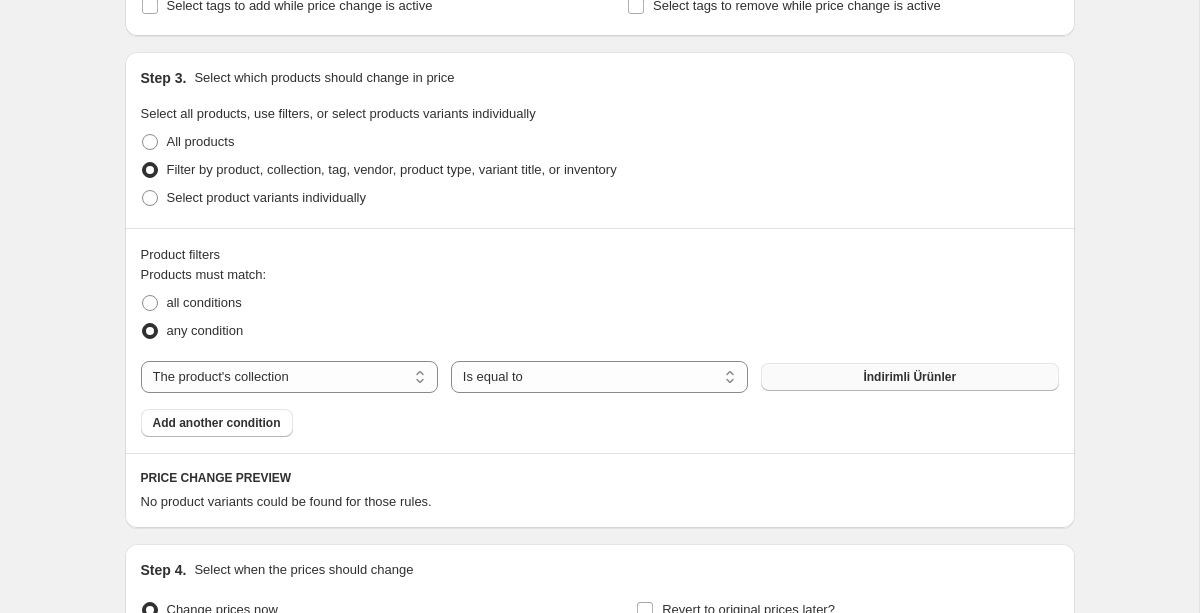 click on "İndirimli Ürünler" at bounding box center (909, 377) 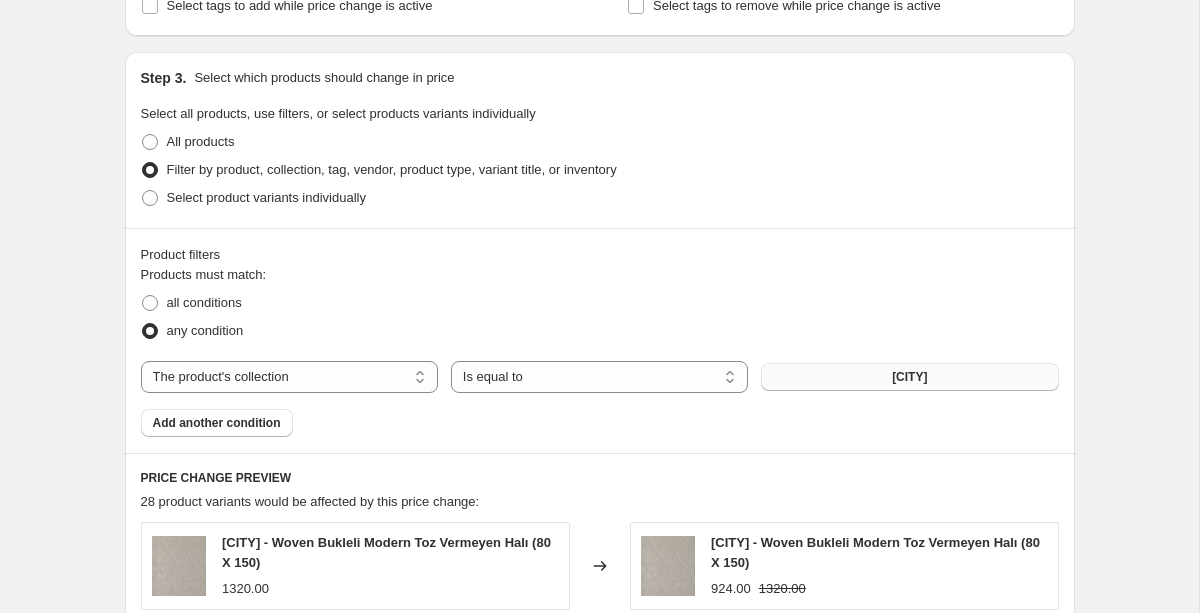 click on "Product filters Products must match: all conditions any condition The product The product's collection The product's tag The product's vendor The product's status The variant's title Inventory quantity The product's collection Is equal to Is not equal to Is equal to [CITY] Add another condition" at bounding box center (600, 340) 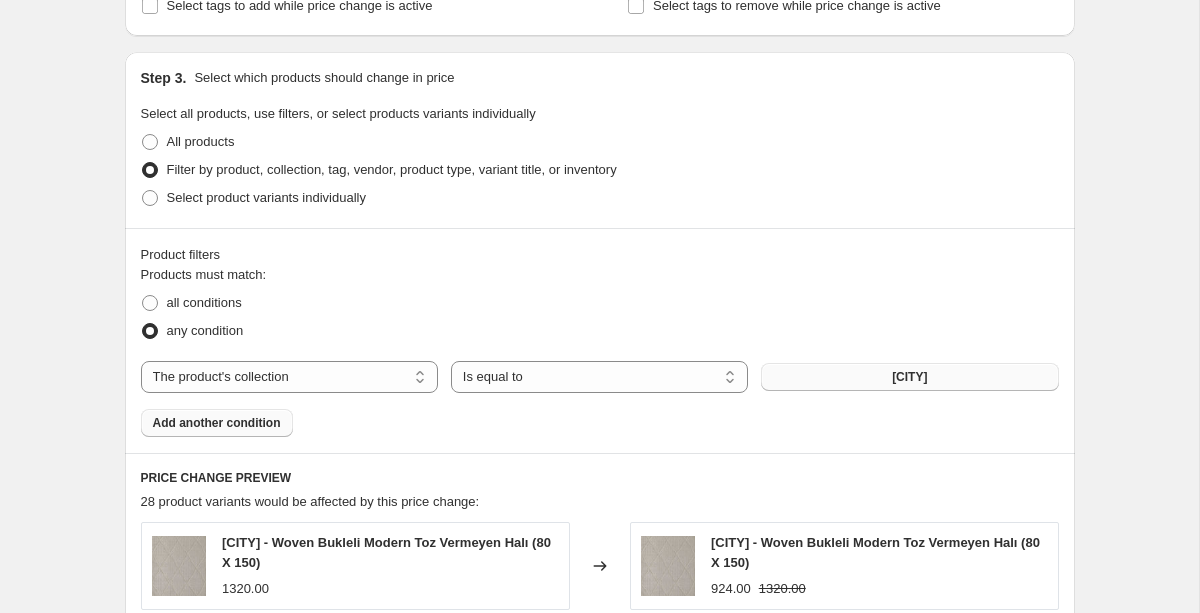 click on "Add another condition" at bounding box center [217, 423] 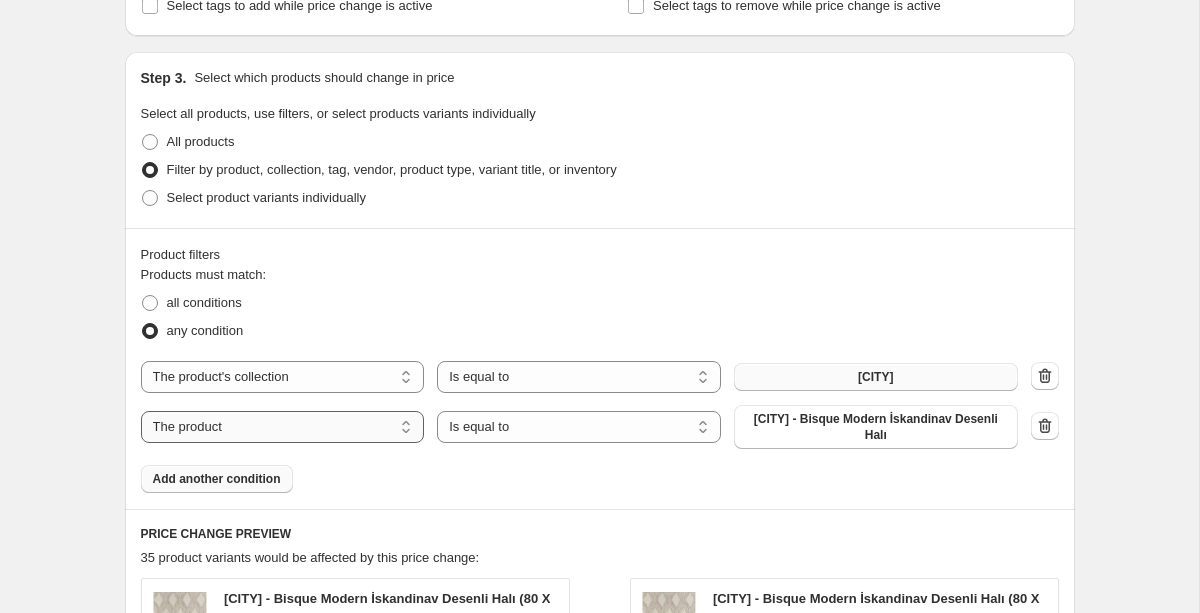 click on "The product The product's collection The product's tag The product's vendor The product's status The variant's title Inventory quantity" at bounding box center (283, 427) 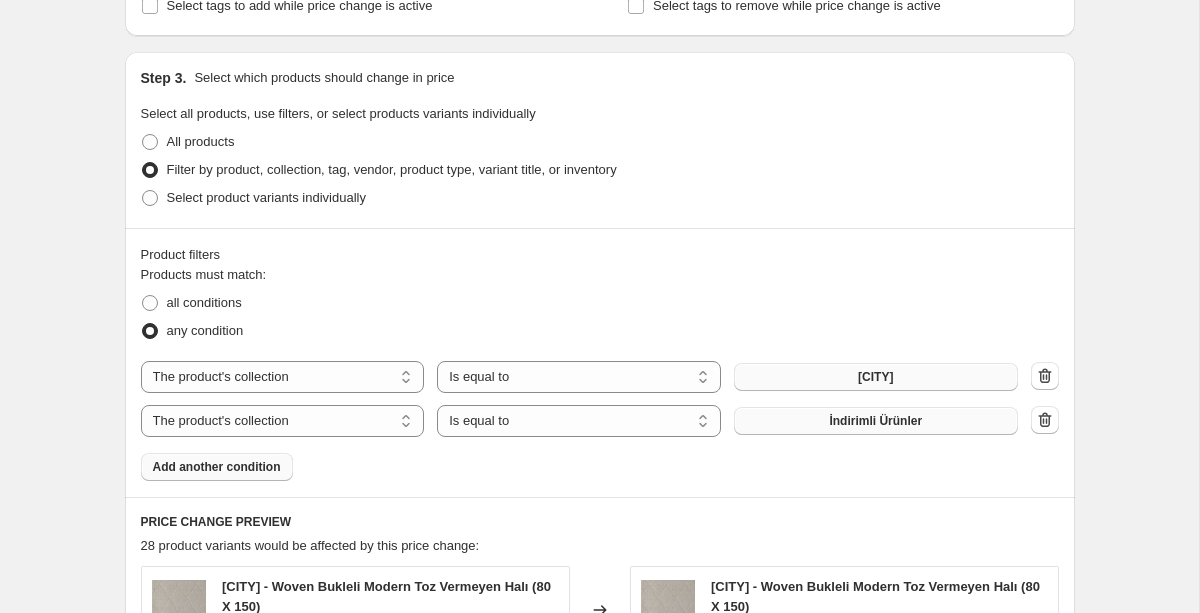 click on "İndirimli Ürünler" at bounding box center [876, 421] 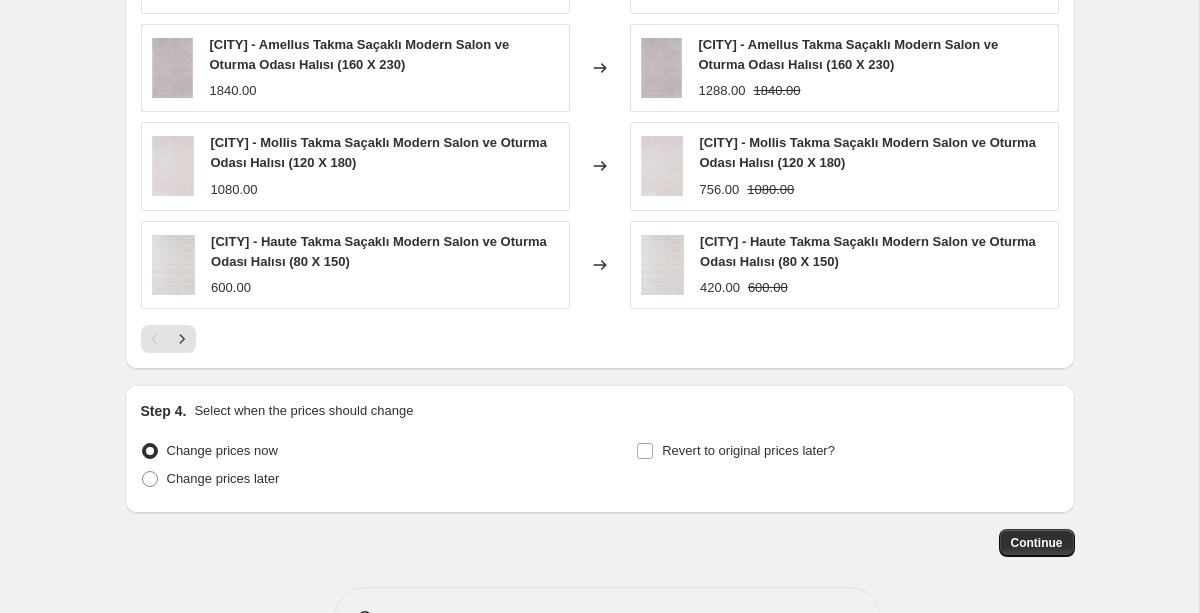 scroll, scrollTop: 1687, scrollLeft: 0, axis: vertical 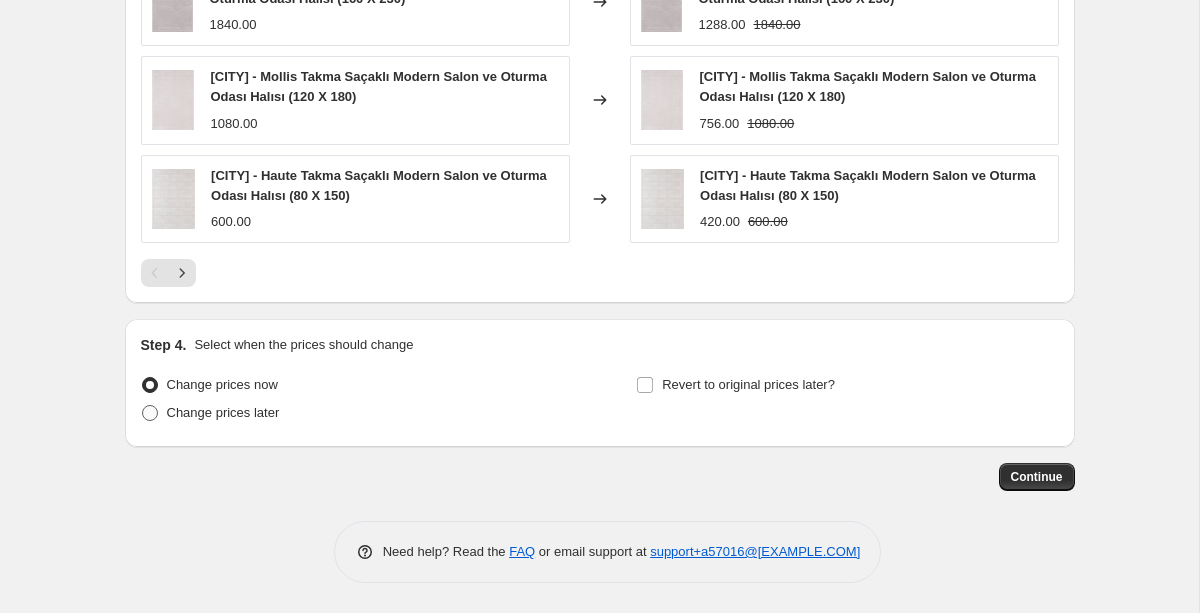 click on "Change prices later" at bounding box center (223, 412) 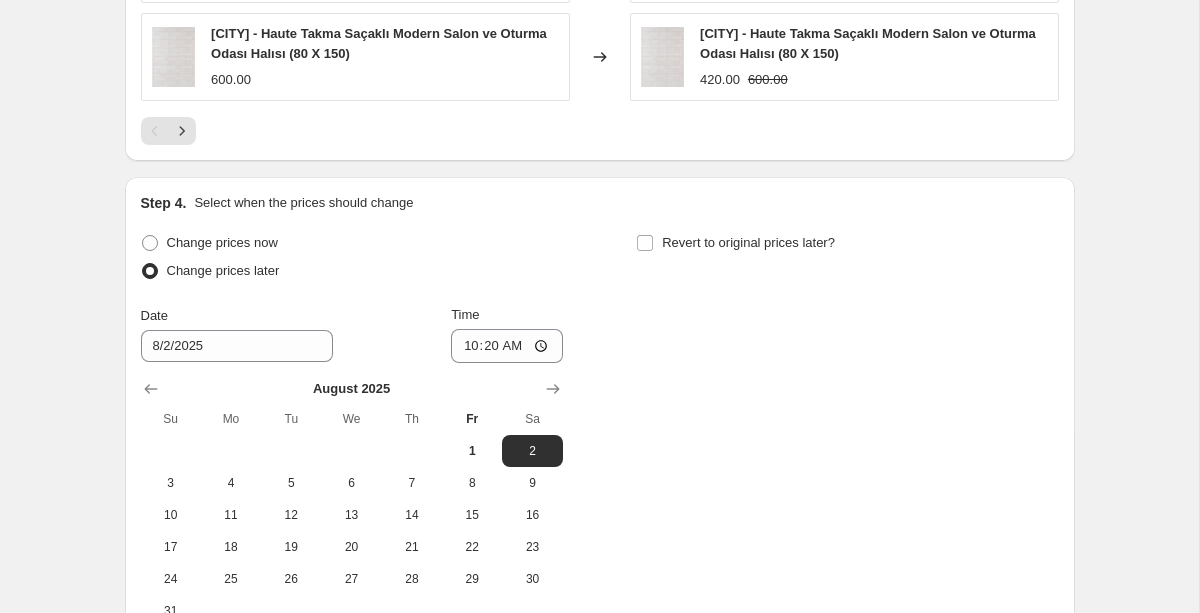 scroll, scrollTop: 1834, scrollLeft: 0, axis: vertical 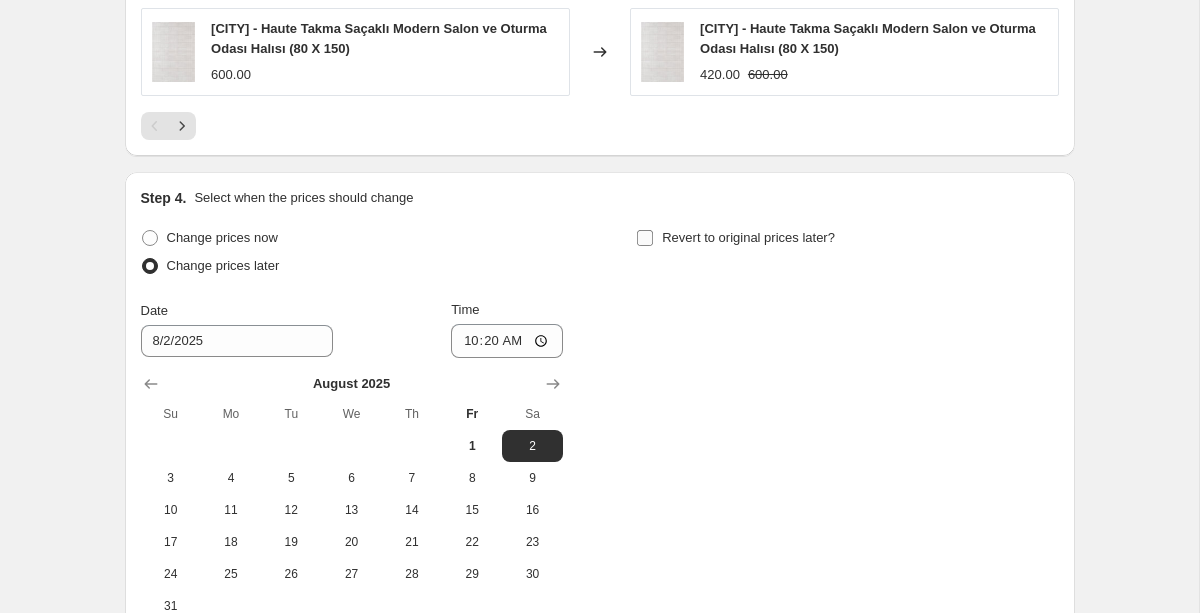 click on "Revert to original prices later?" at bounding box center [748, 238] 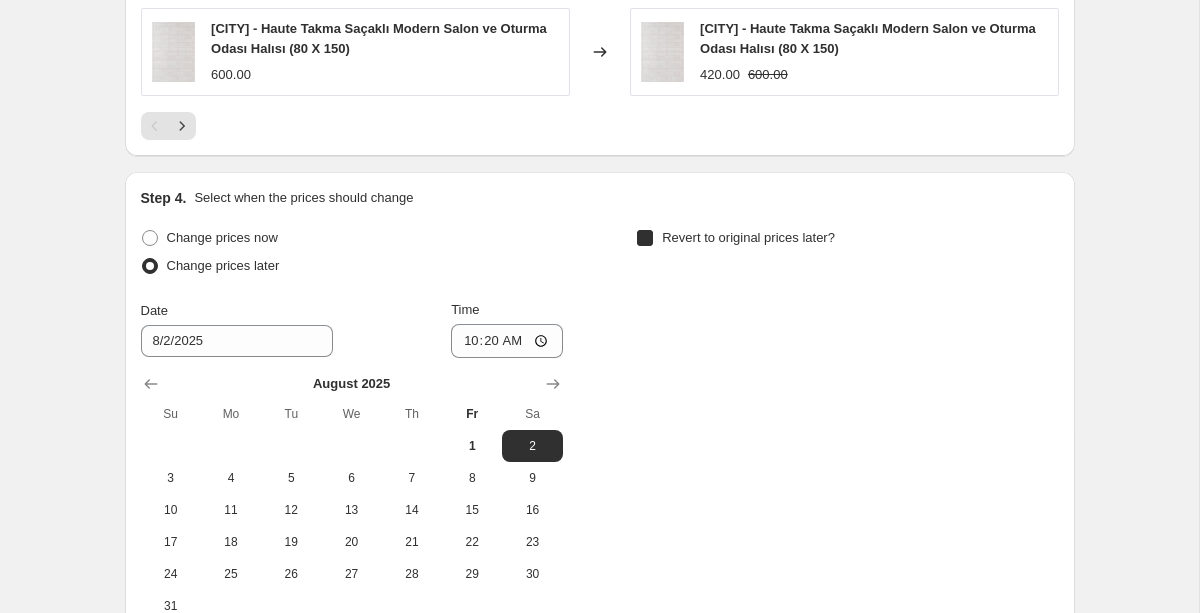 checkbox on "true" 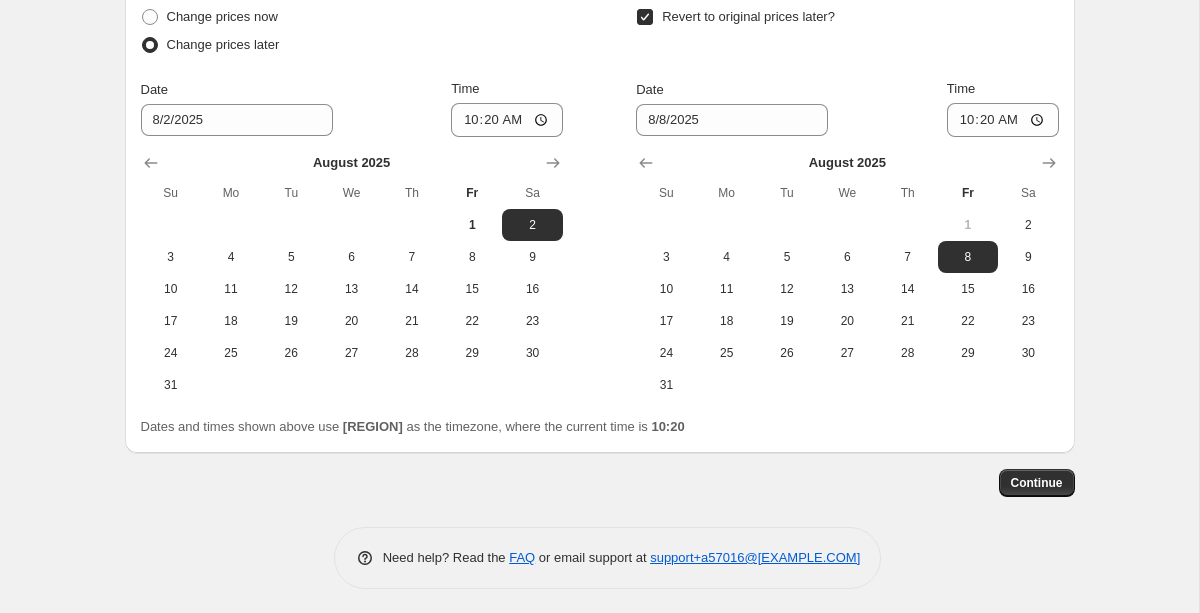 scroll, scrollTop: 2059, scrollLeft: 0, axis: vertical 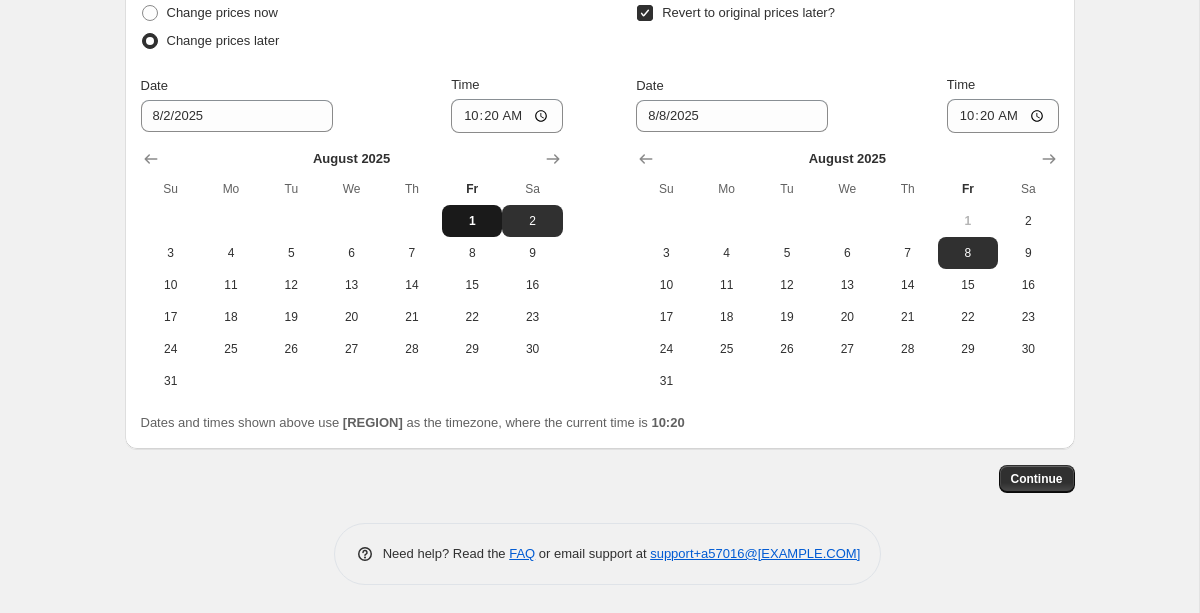 click on "1" at bounding box center [472, 221] 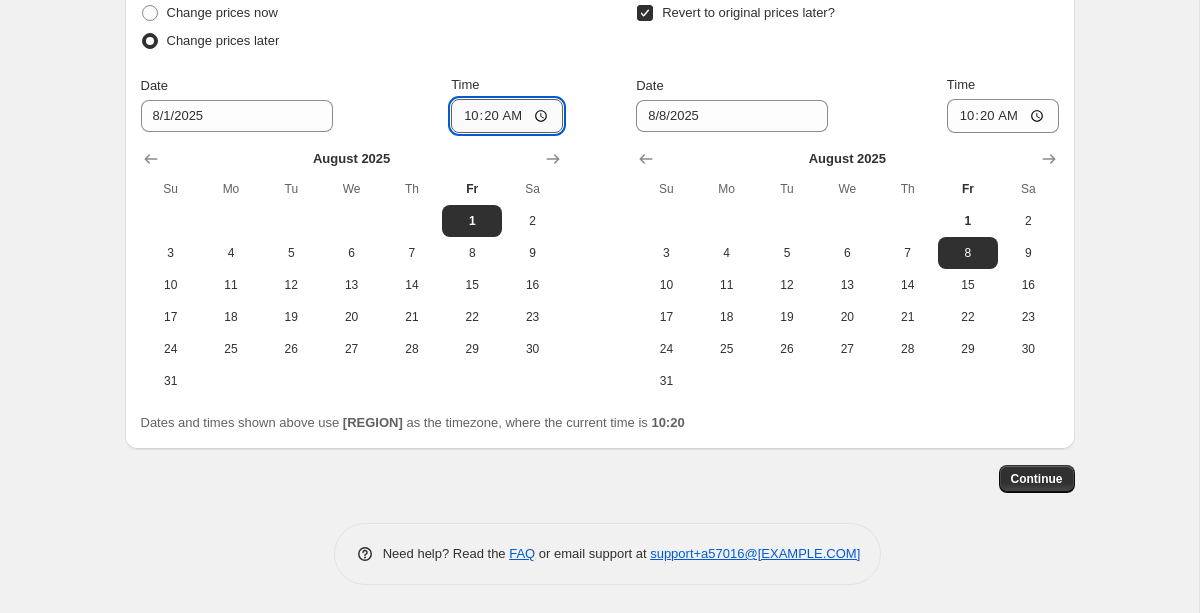 click on "10:20" at bounding box center [507, 116] 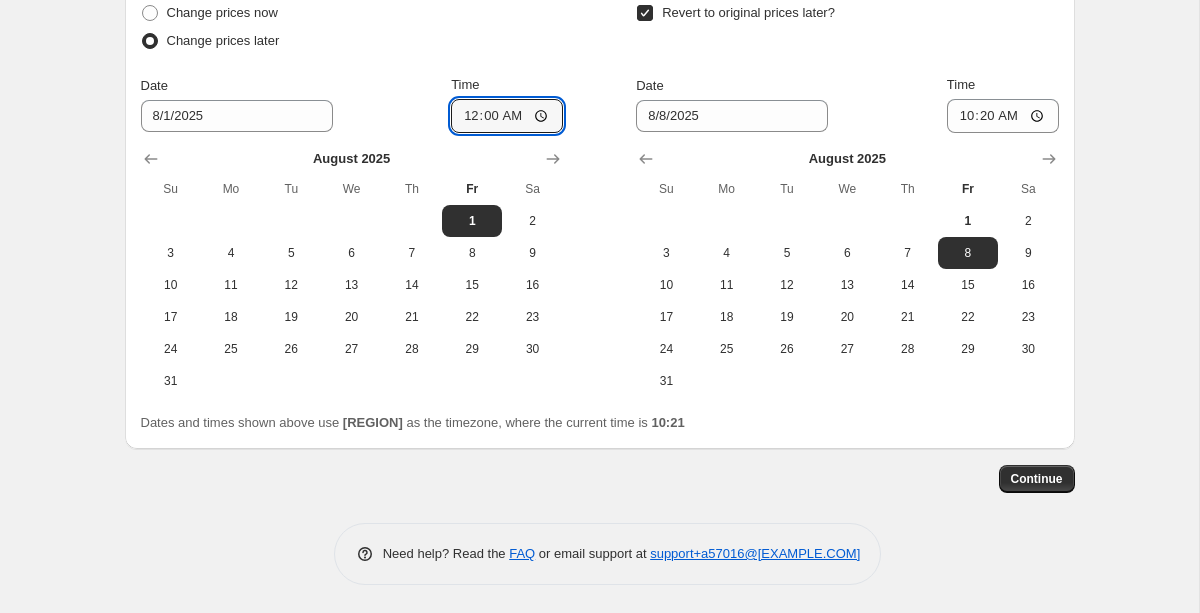 type on "00:00" 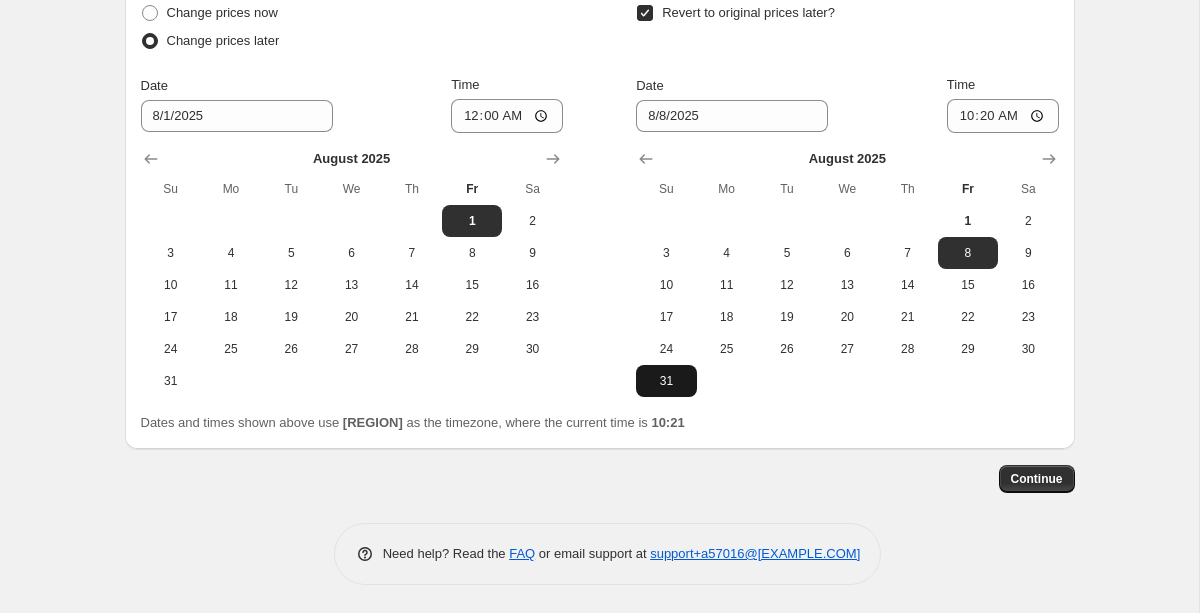 click on "31" at bounding box center (666, 381) 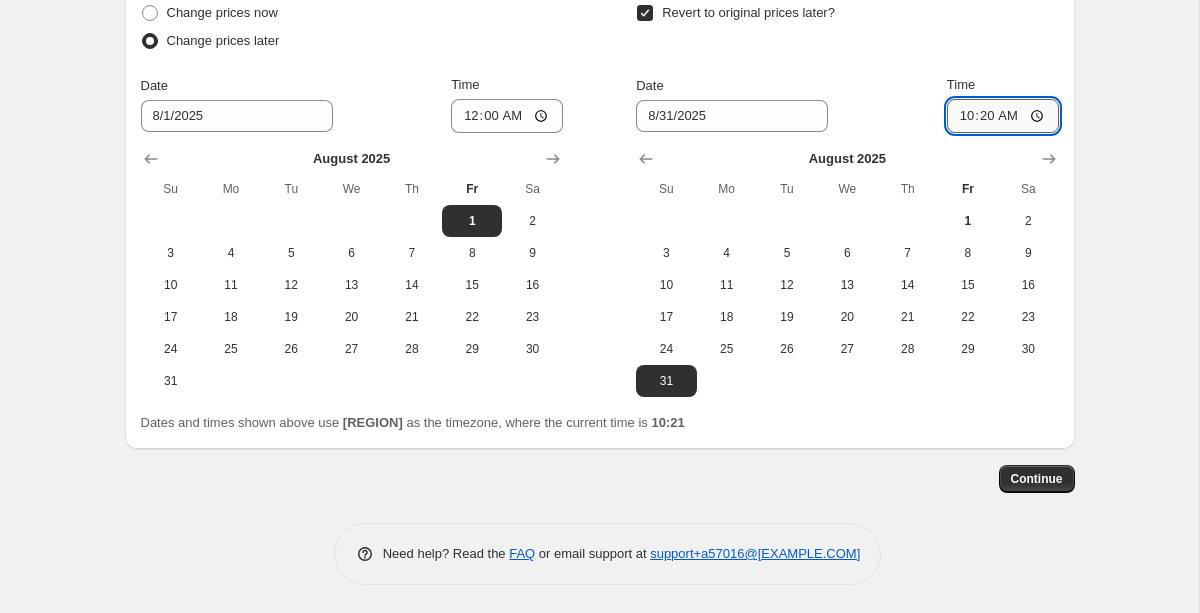 click on "10:20" at bounding box center [1003, 116] 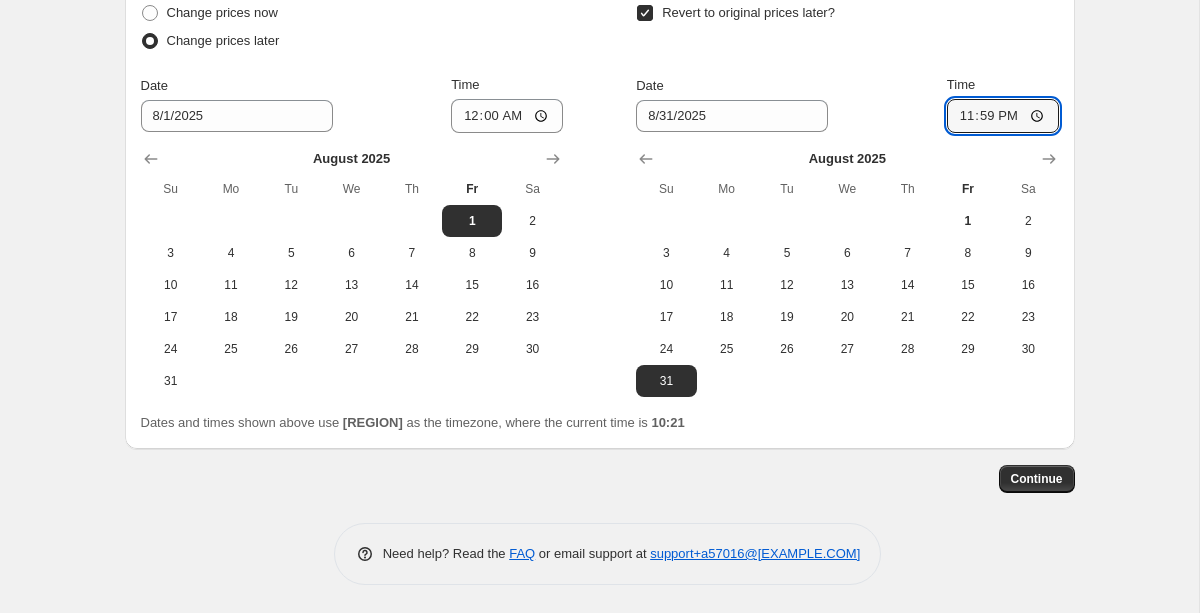 type on "23:59" 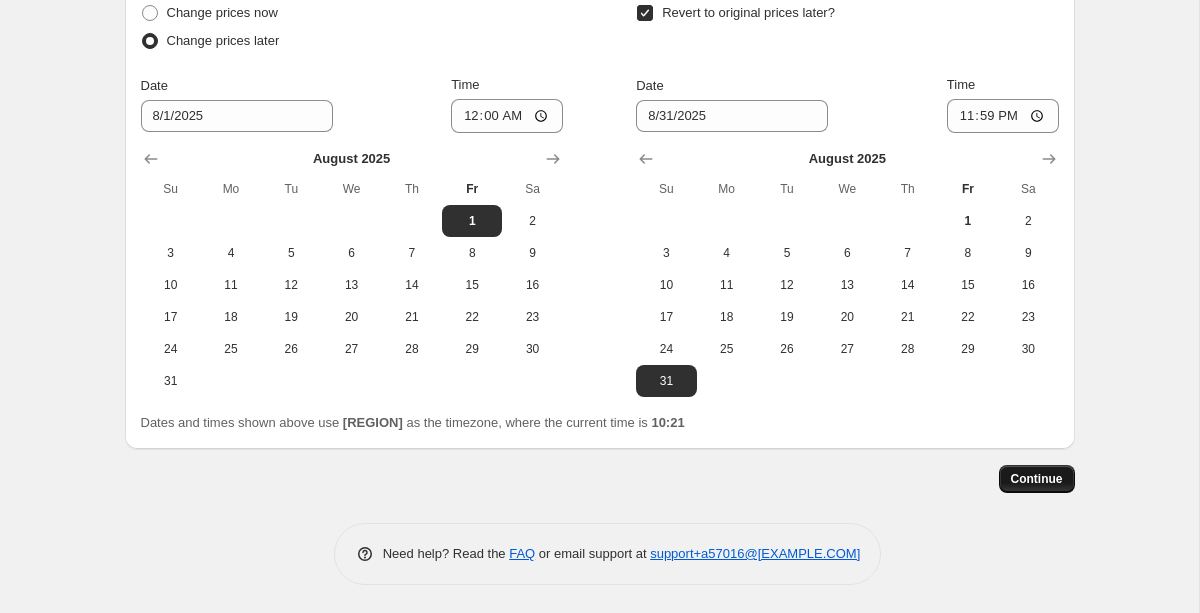 click on "Continue" at bounding box center [1037, 479] 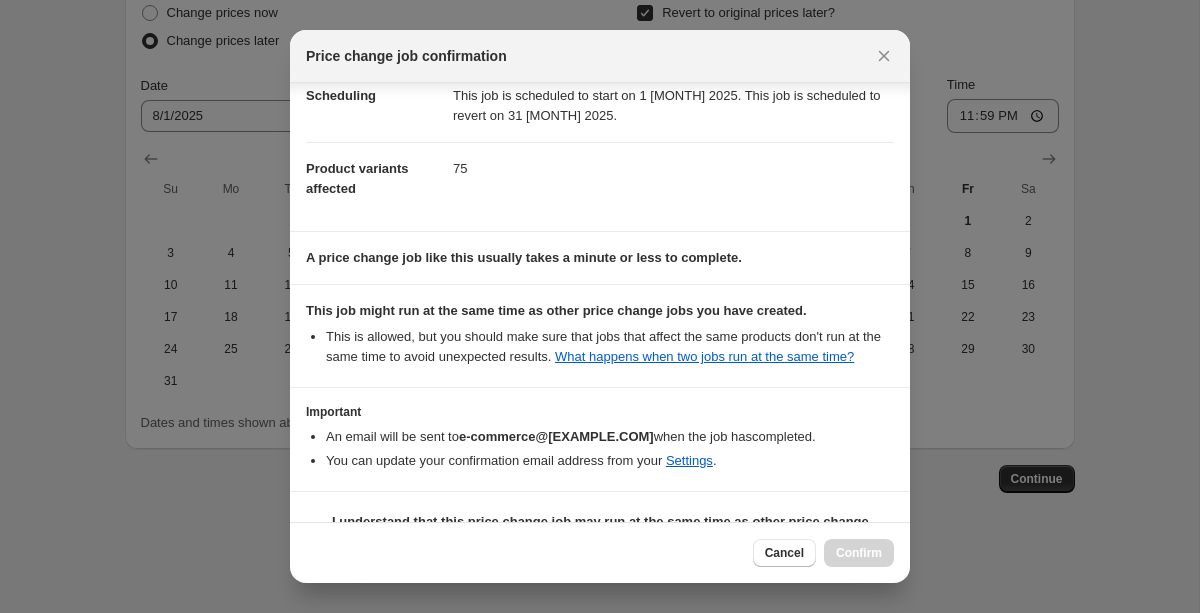 scroll, scrollTop: 245, scrollLeft: 0, axis: vertical 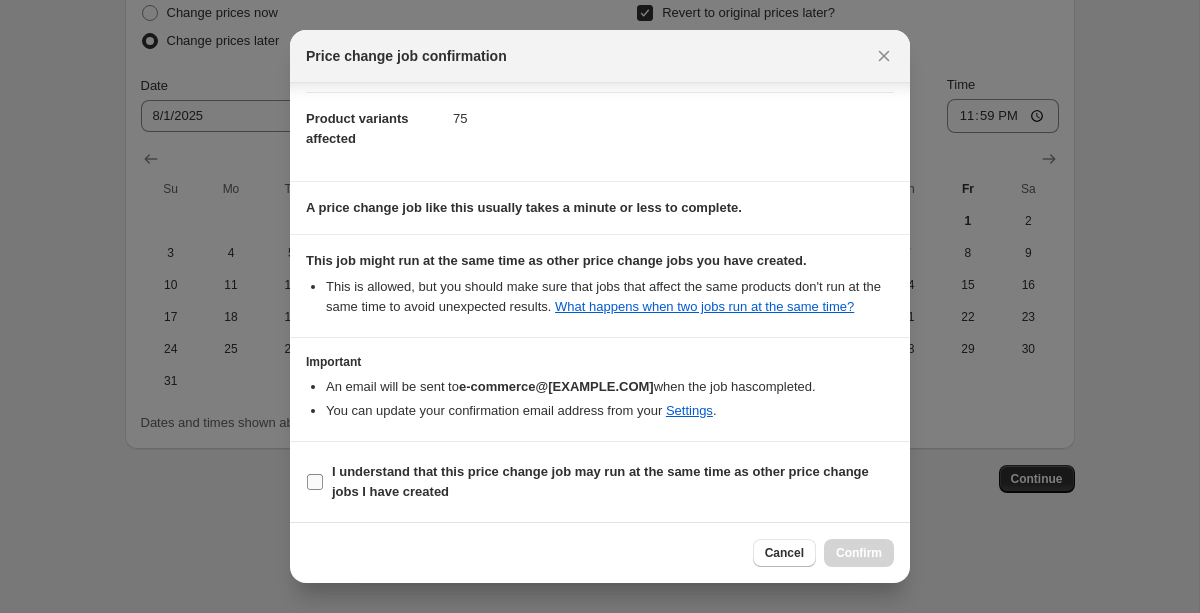 click on "I understand that this price change job may run at the same time as other price change jobs I have created" at bounding box center (315, 482) 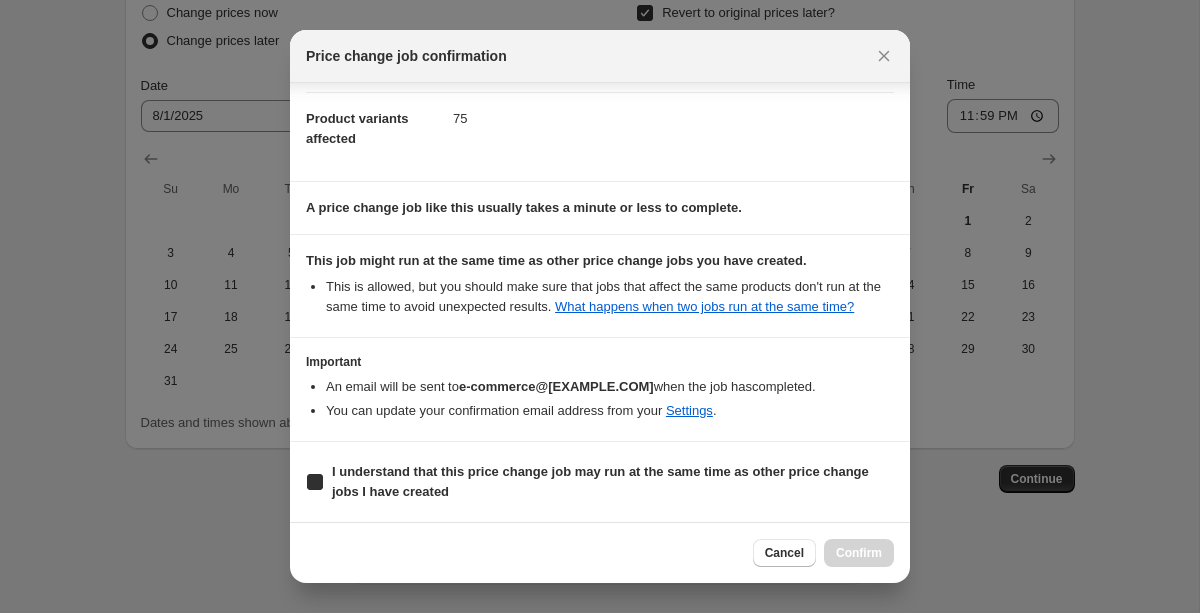 checkbox on "true" 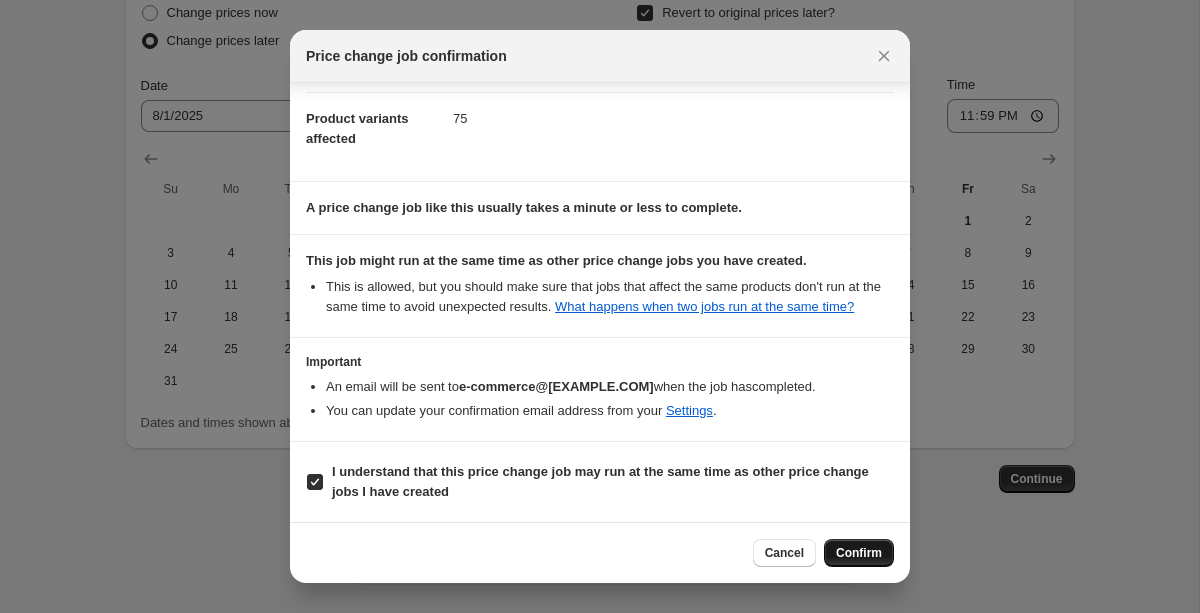 click on "Confirm" at bounding box center (859, 553) 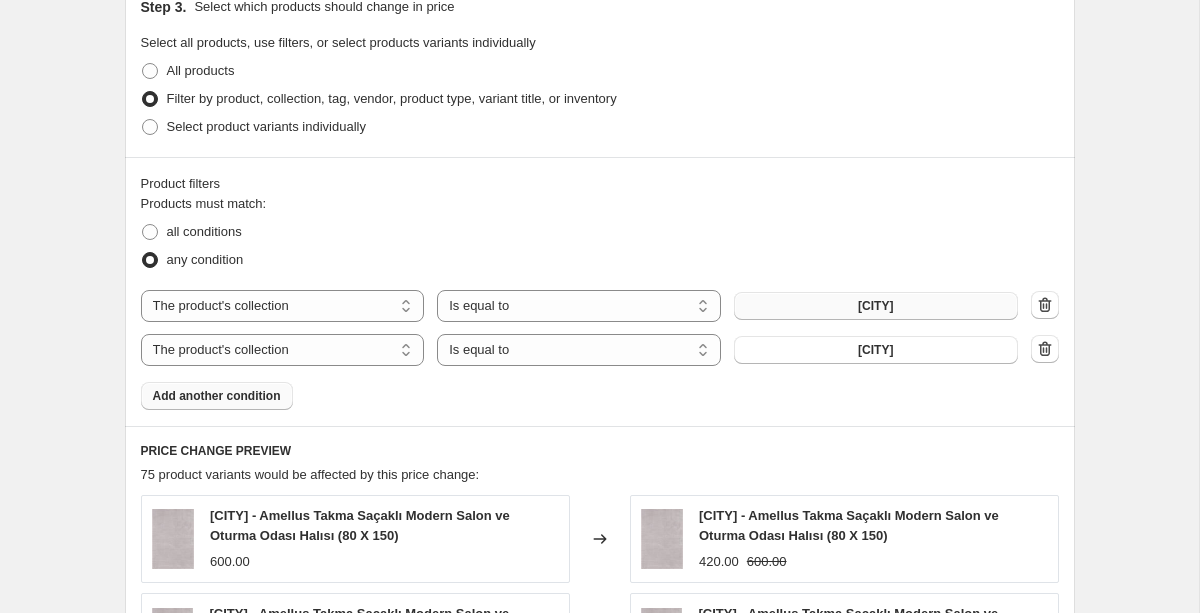 scroll, scrollTop: 0, scrollLeft: 0, axis: both 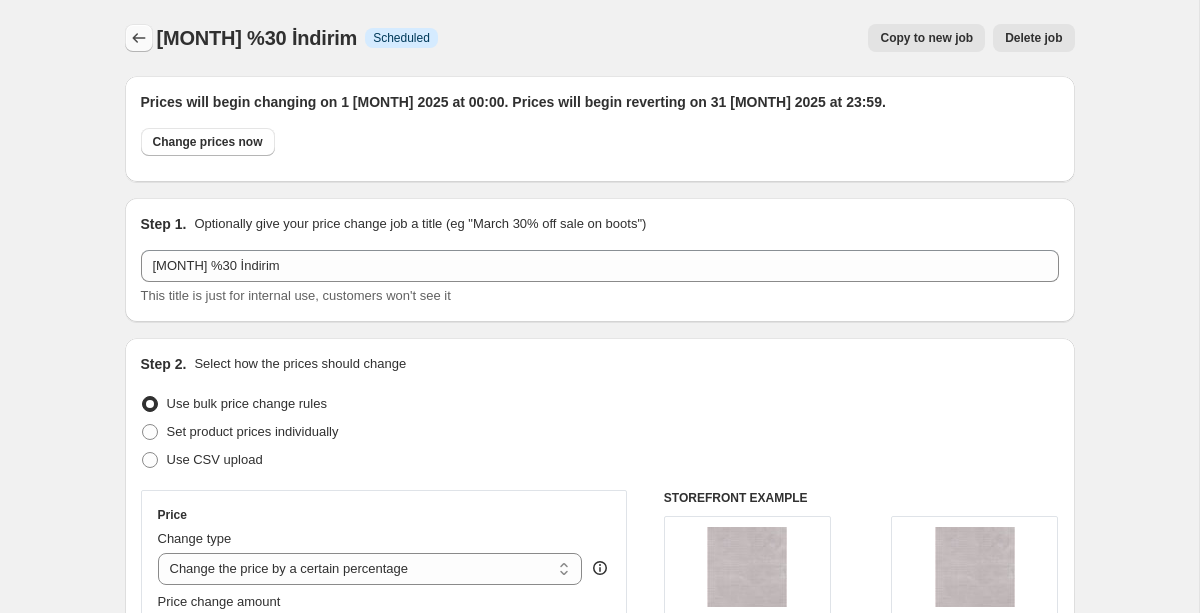 click 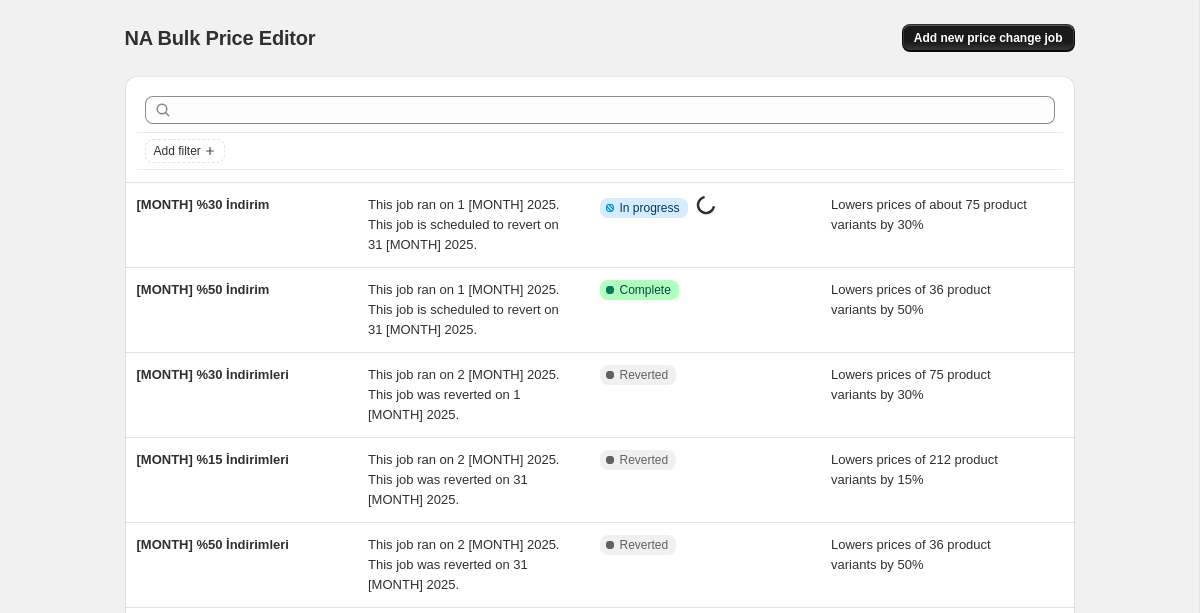 click on "Add new price change job" at bounding box center (988, 38) 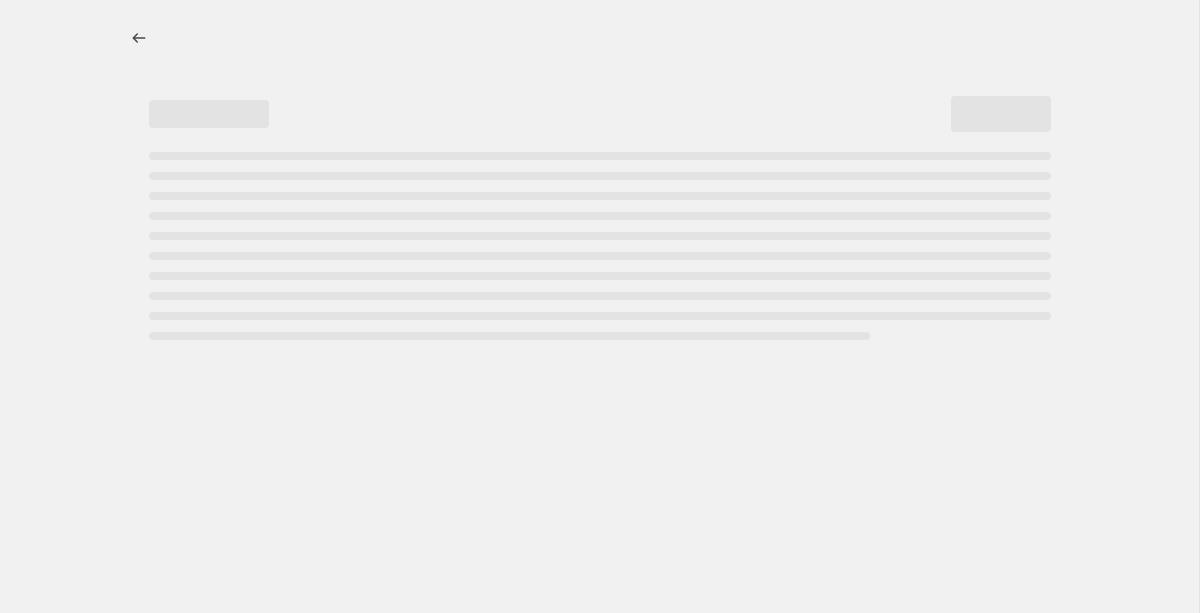 select on "percentage" 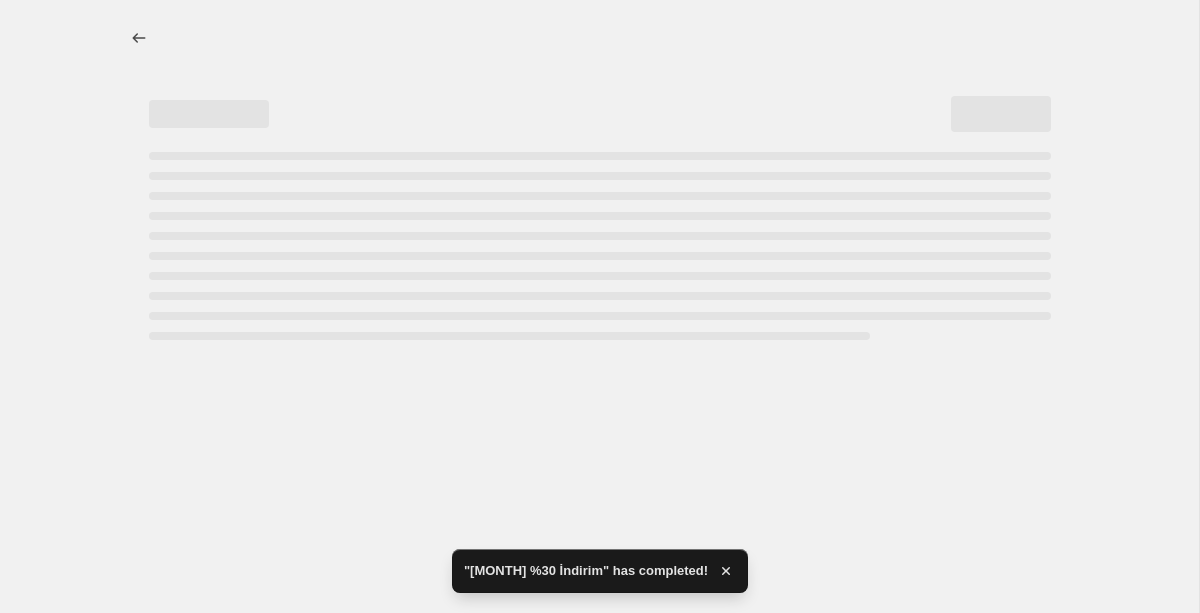 select on "percentage" 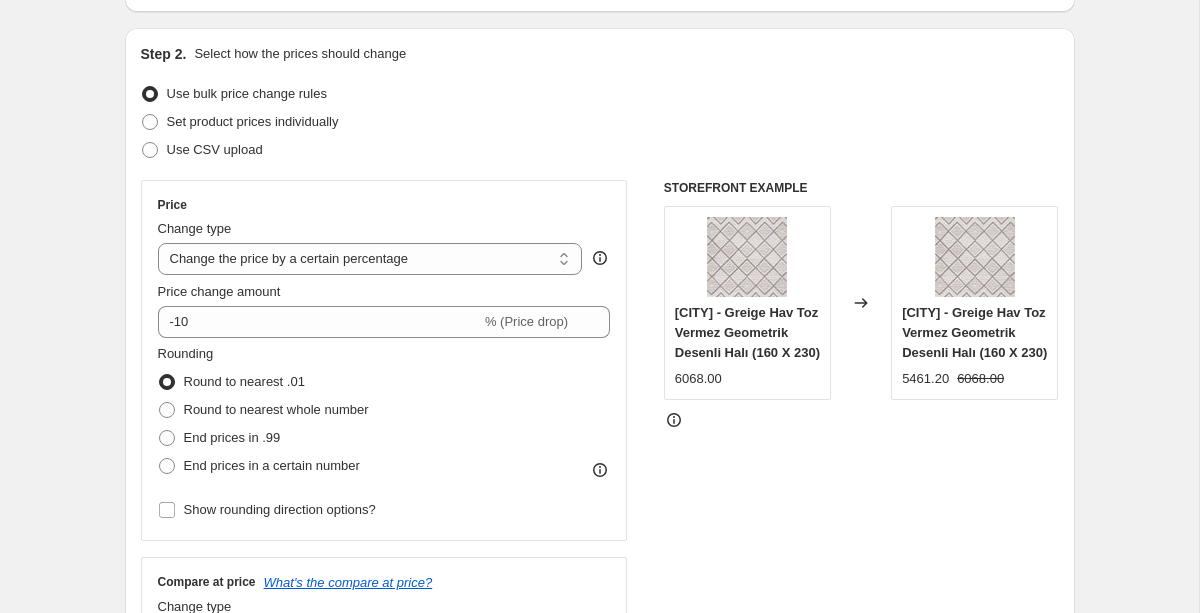 scroll, scrollTop: 196, scrollLeft: 0, axis: vertical 